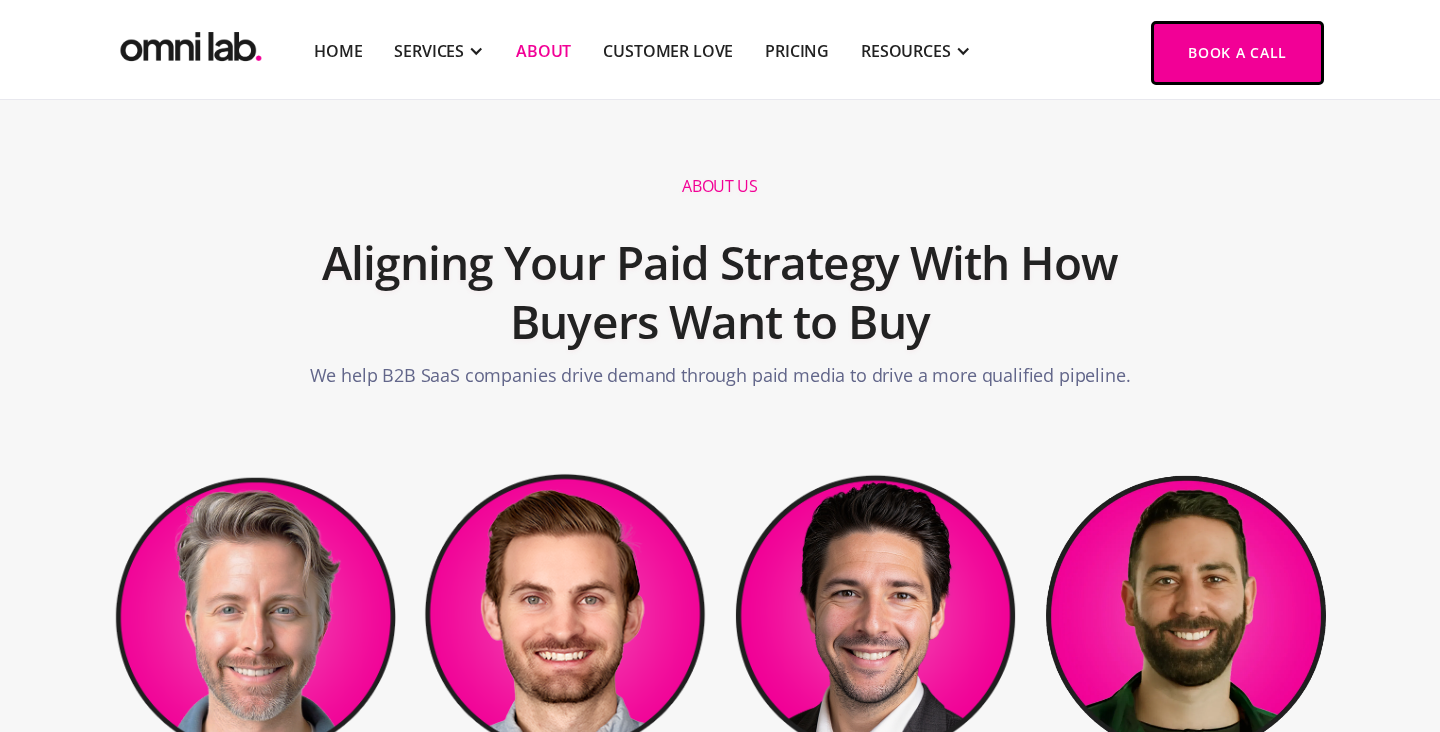 scroll, scrollTop: 209, scrollLeft: 0, axis: vertical 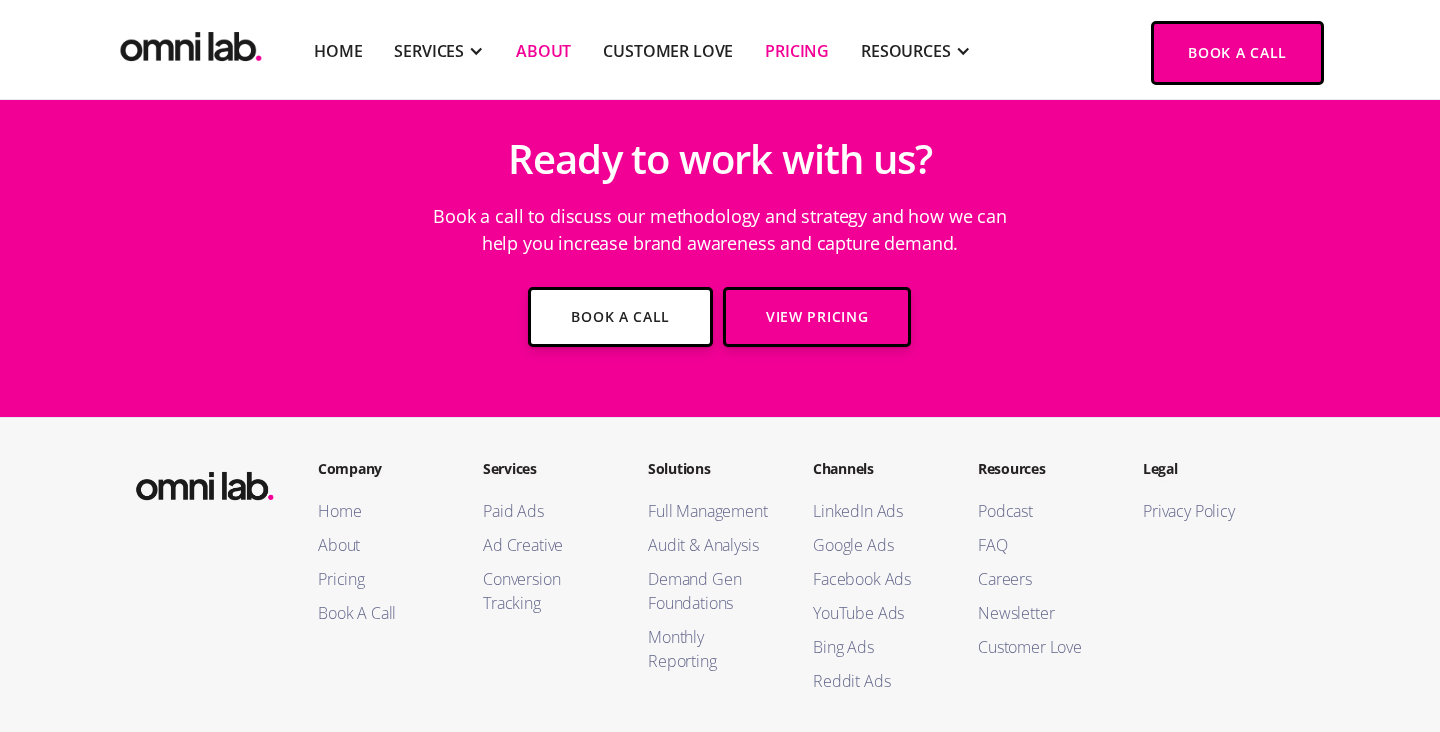 click on "Pricing" at bounding box center [797, 51] 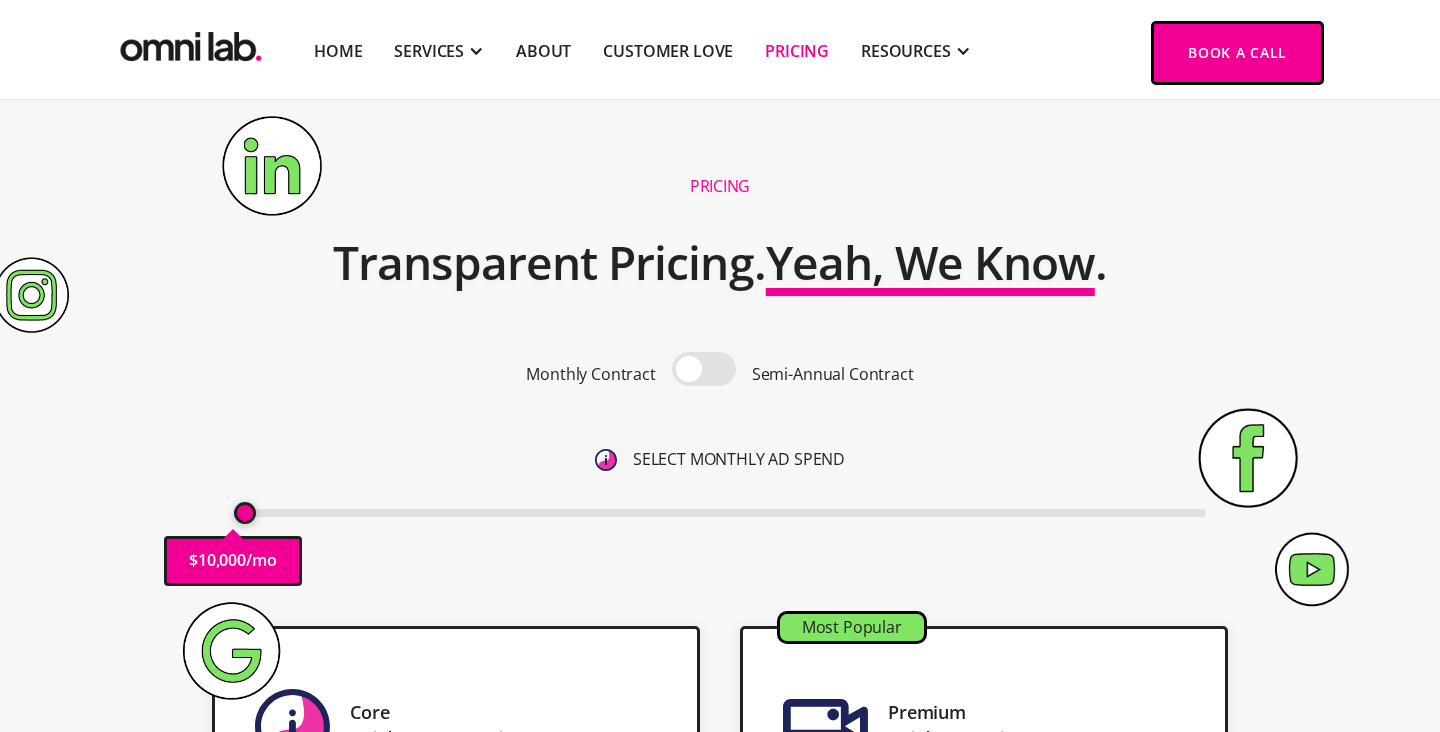 scroll, scrollTop: 393, scrollLeft: 0, axis: vertical 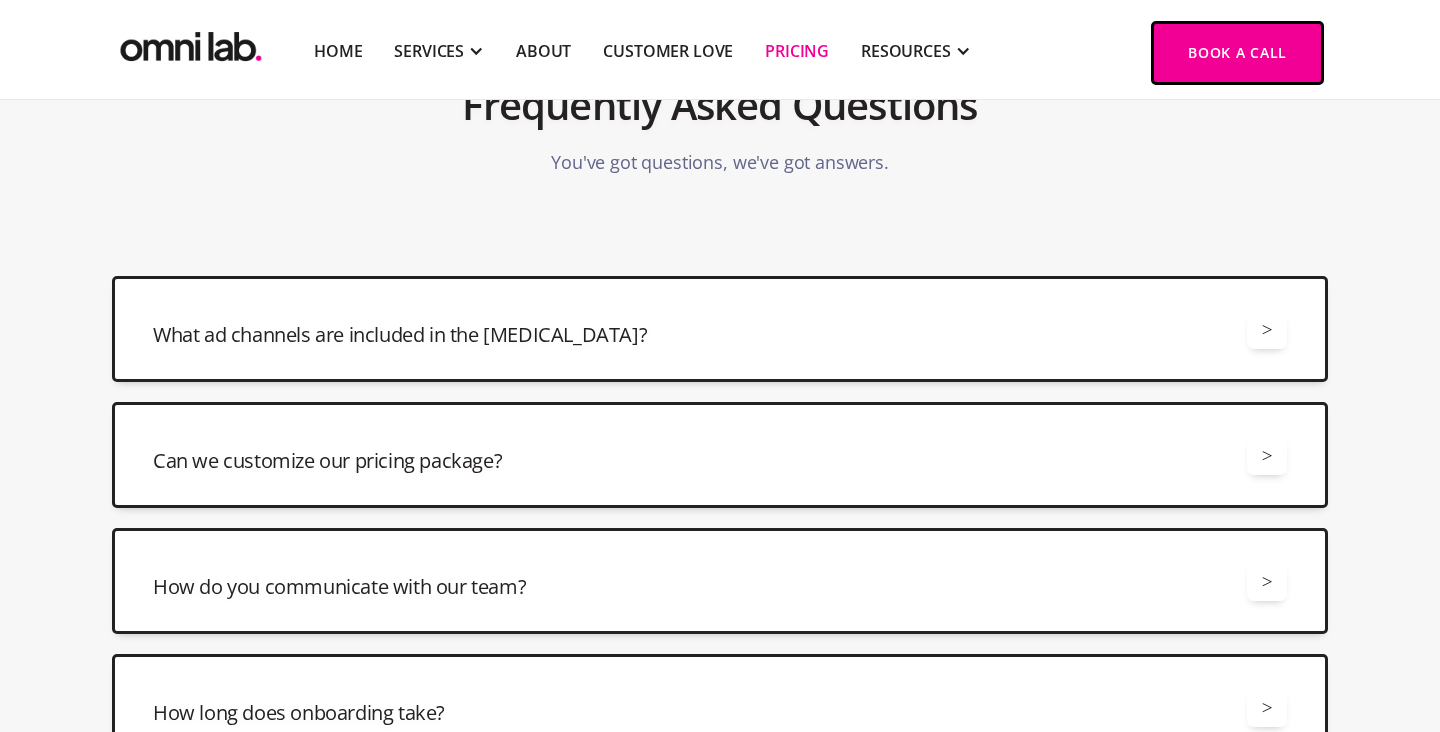 click on "What ad channels are included in the retainer? >" at bounding box center [720, 329] 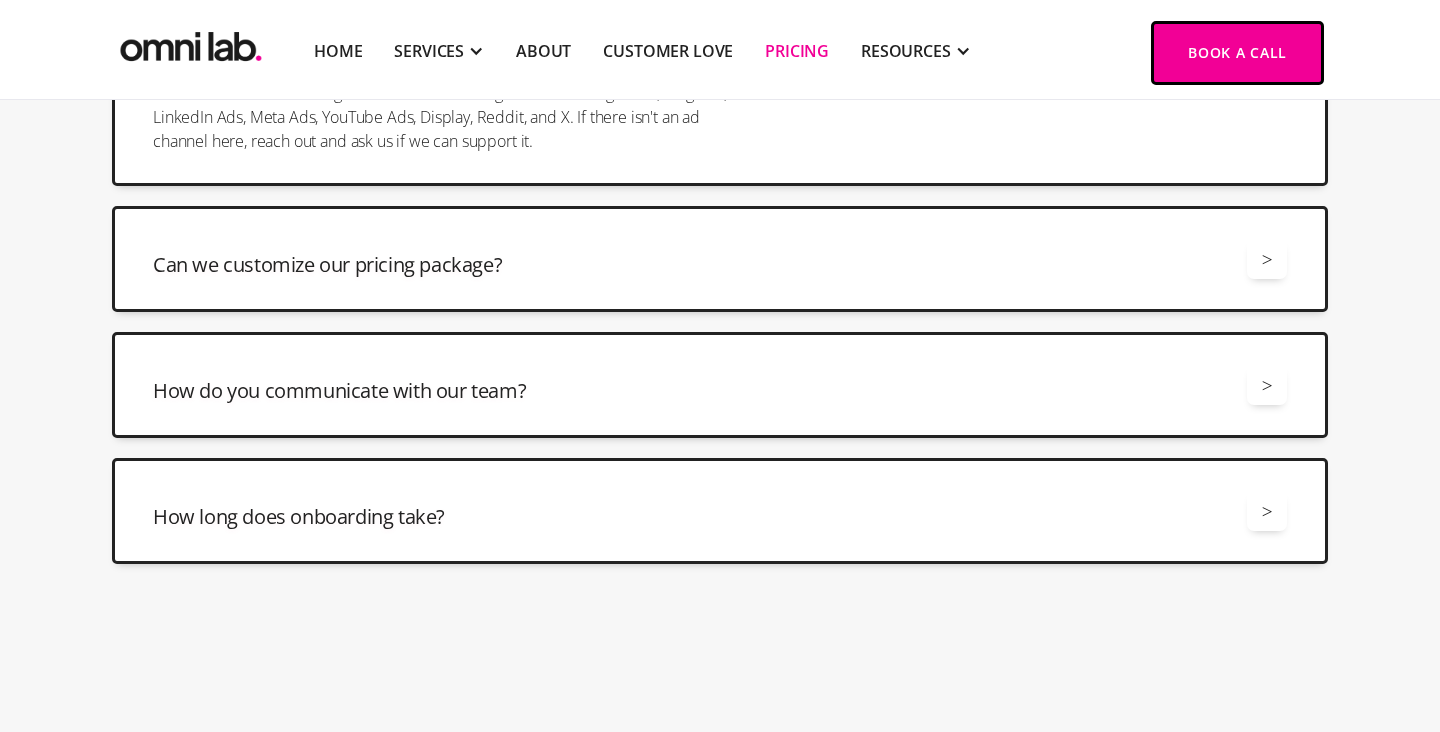 scroll, scrollTop: 5031, scrollLeft: 0, axis: vertical 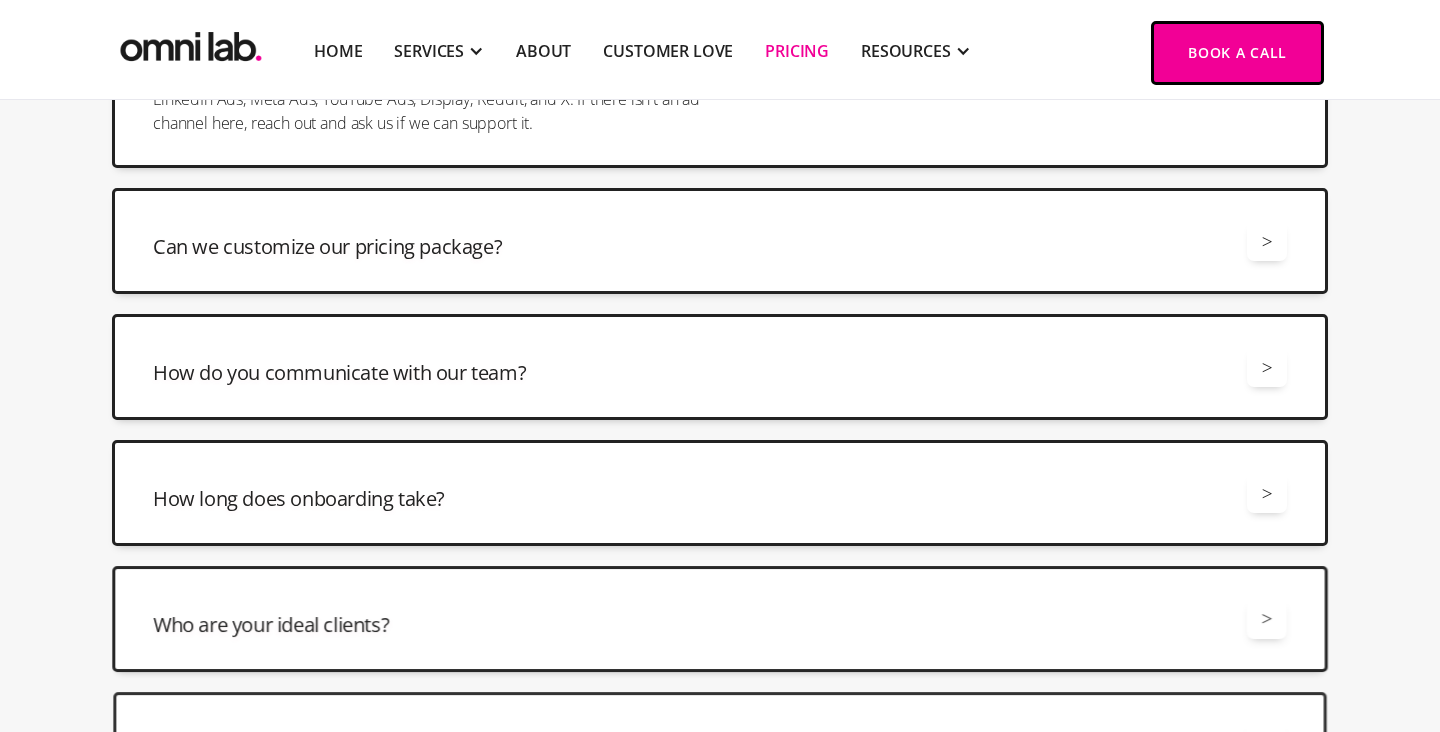 click on "Can we customize our pricing package? >" at bounding box center (720, 241) 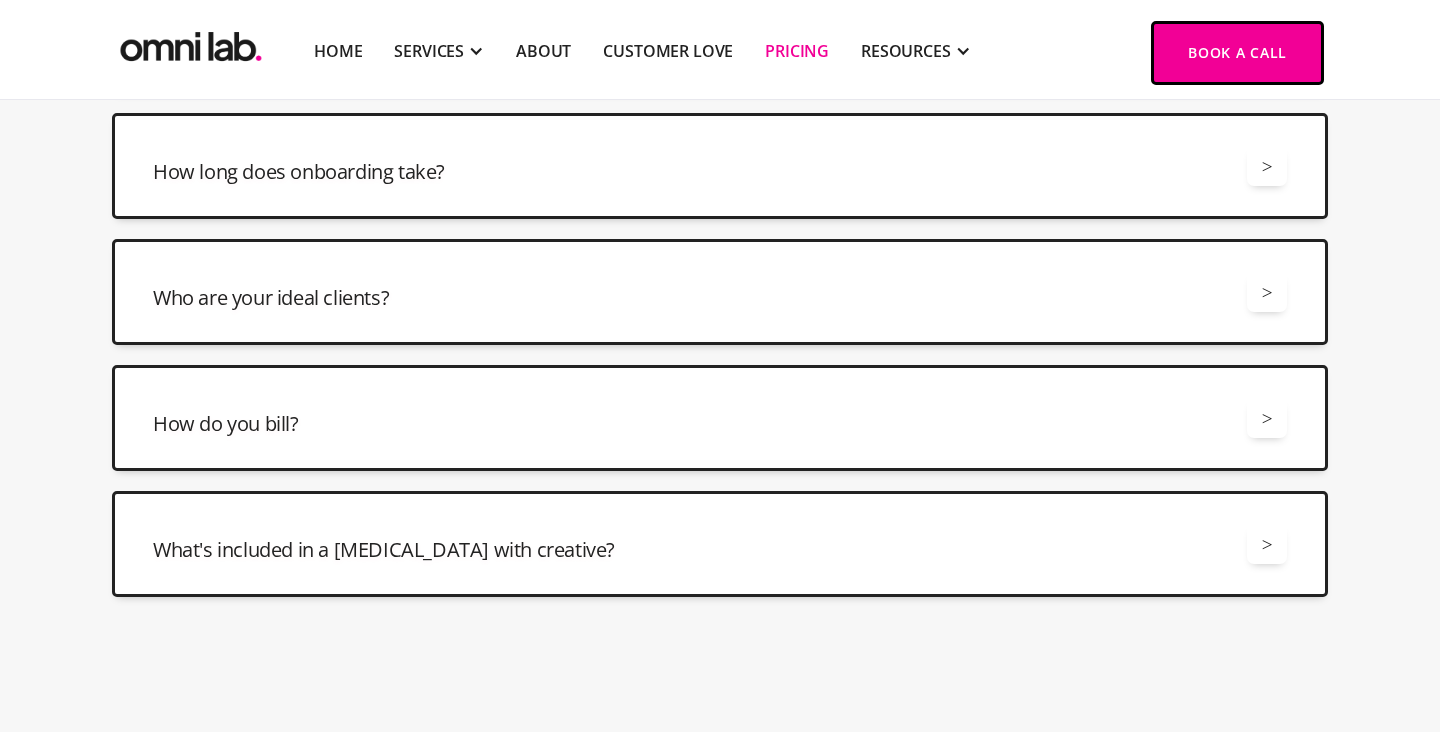 scroll, scrollTop: 5586, scrollLeft: 0, axis: vertical 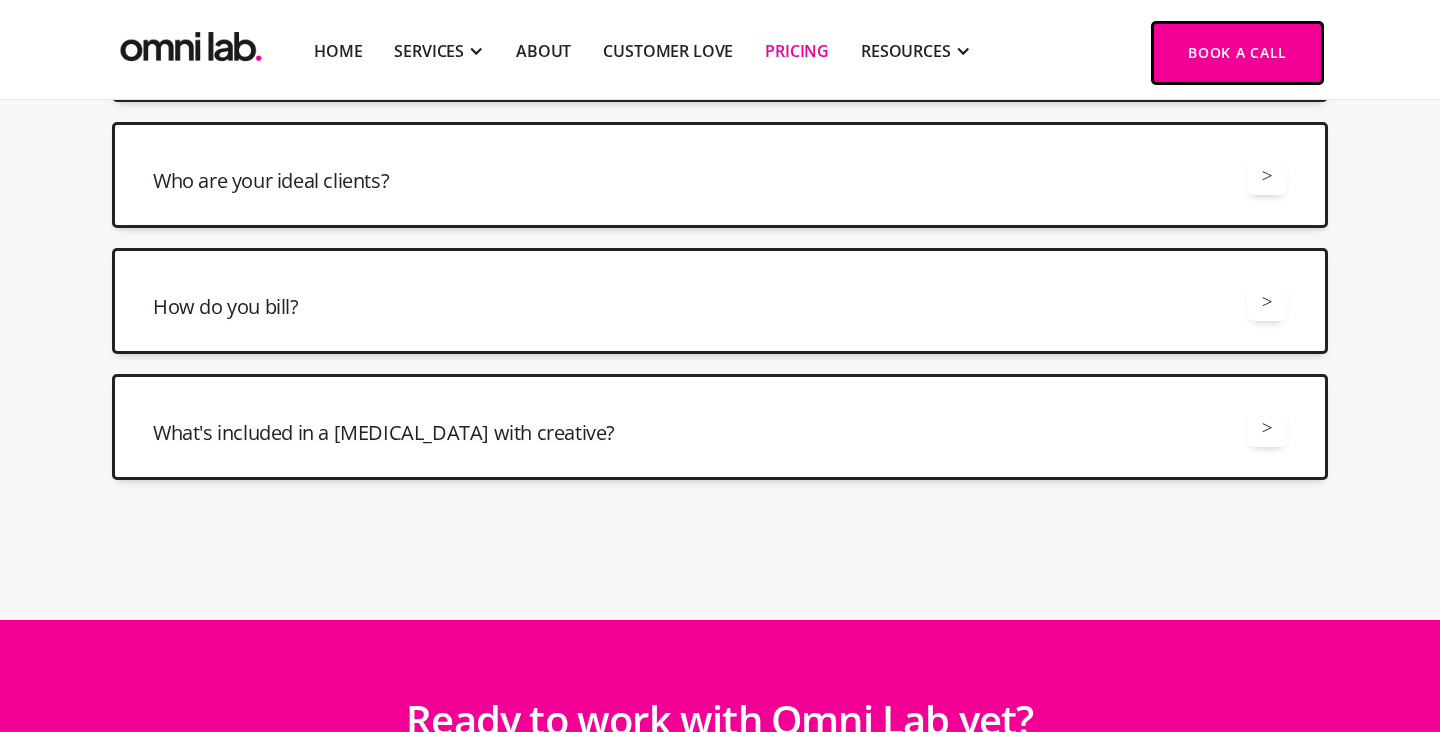 click on "Who are your ideal clients? >" at bounding box center [720, 175] 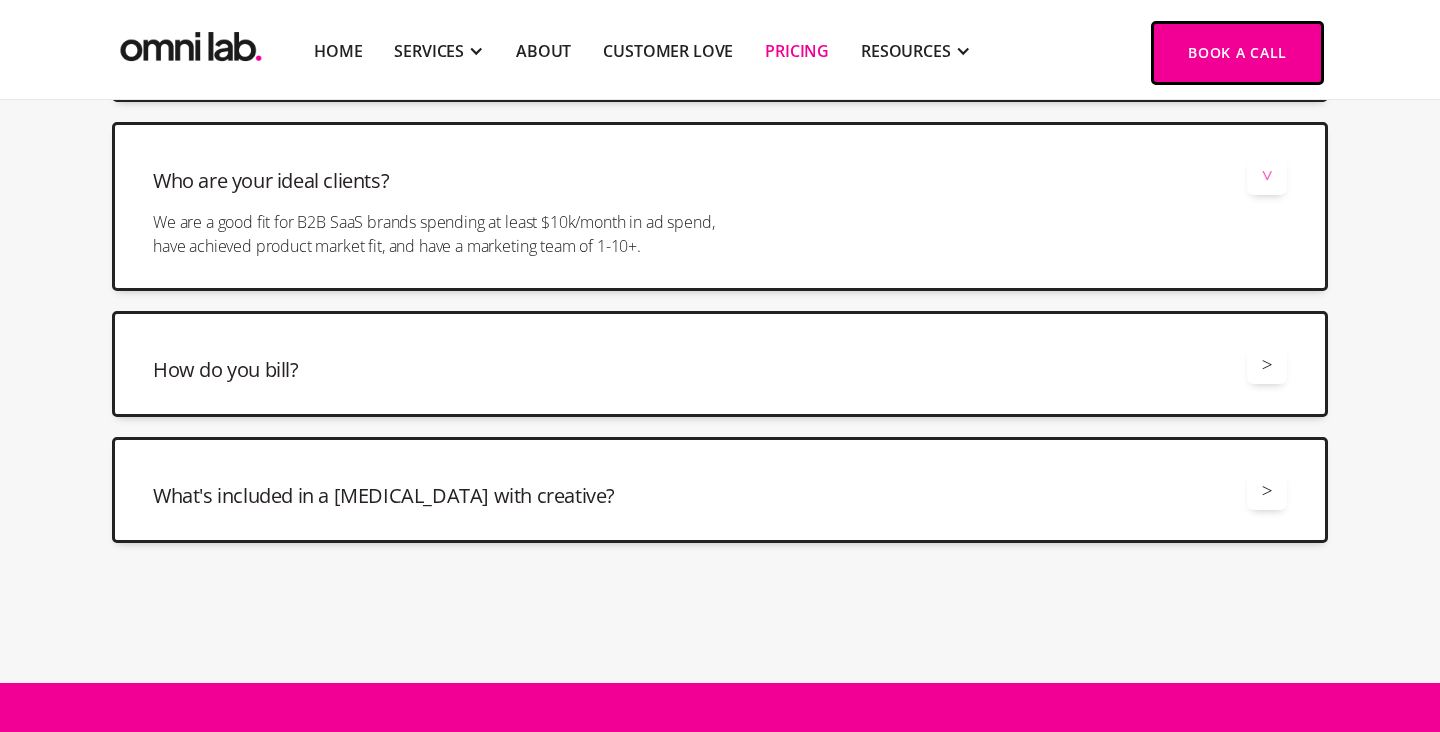 click on "How do you bill? > We bill monthly based on what you spent from the prior month." at bounding box center (720, 364) 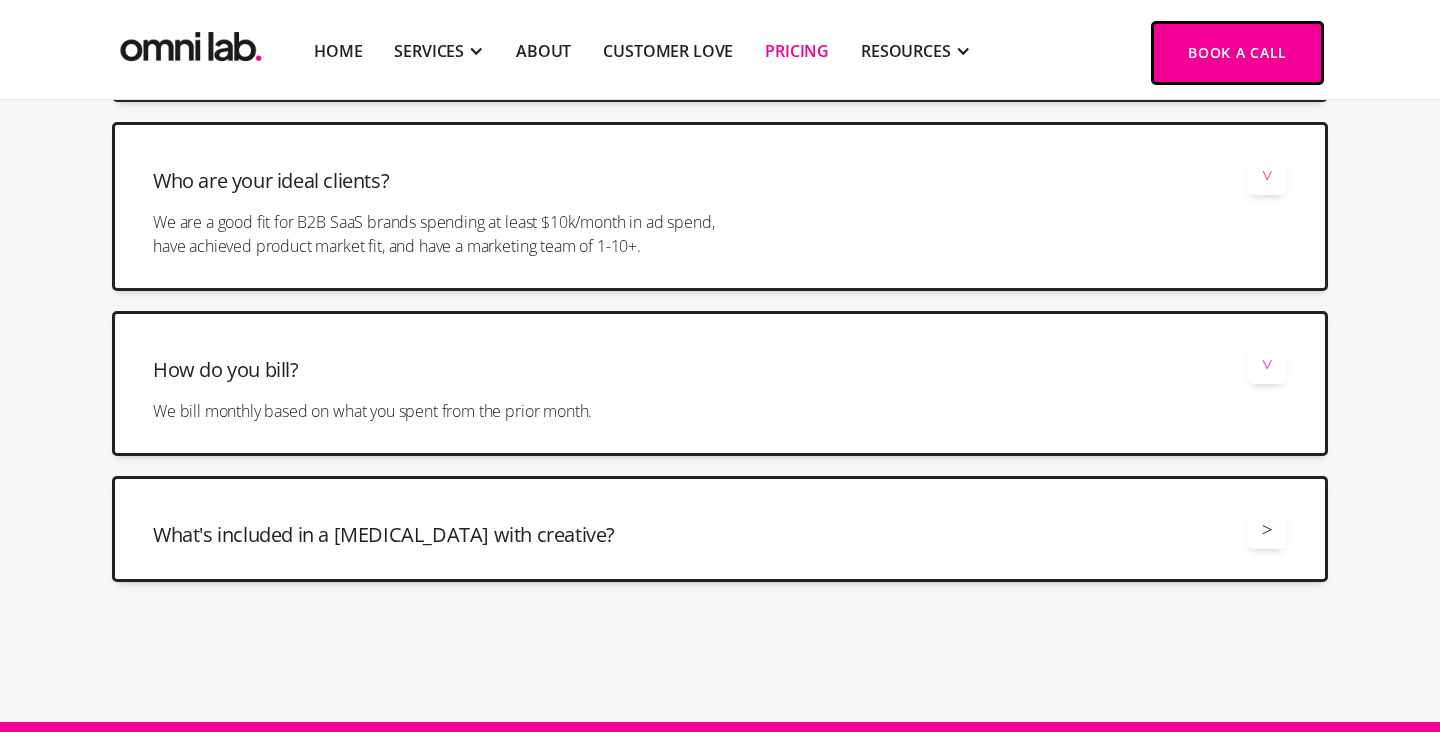 click on "What's included in a retainer with creative? >" at bounding box center (720, 529) 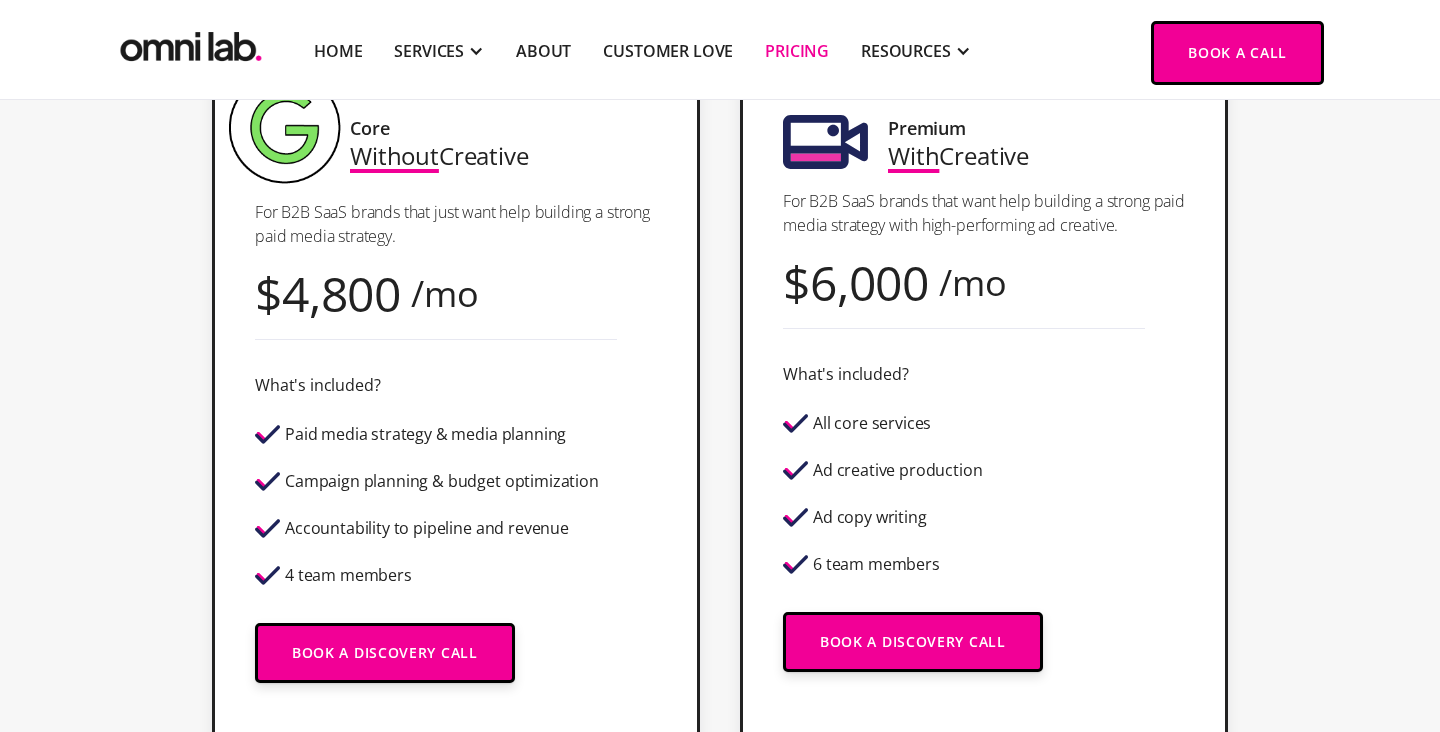 scroll, scrollTop: 0, scrollLeft: 0, axis: both 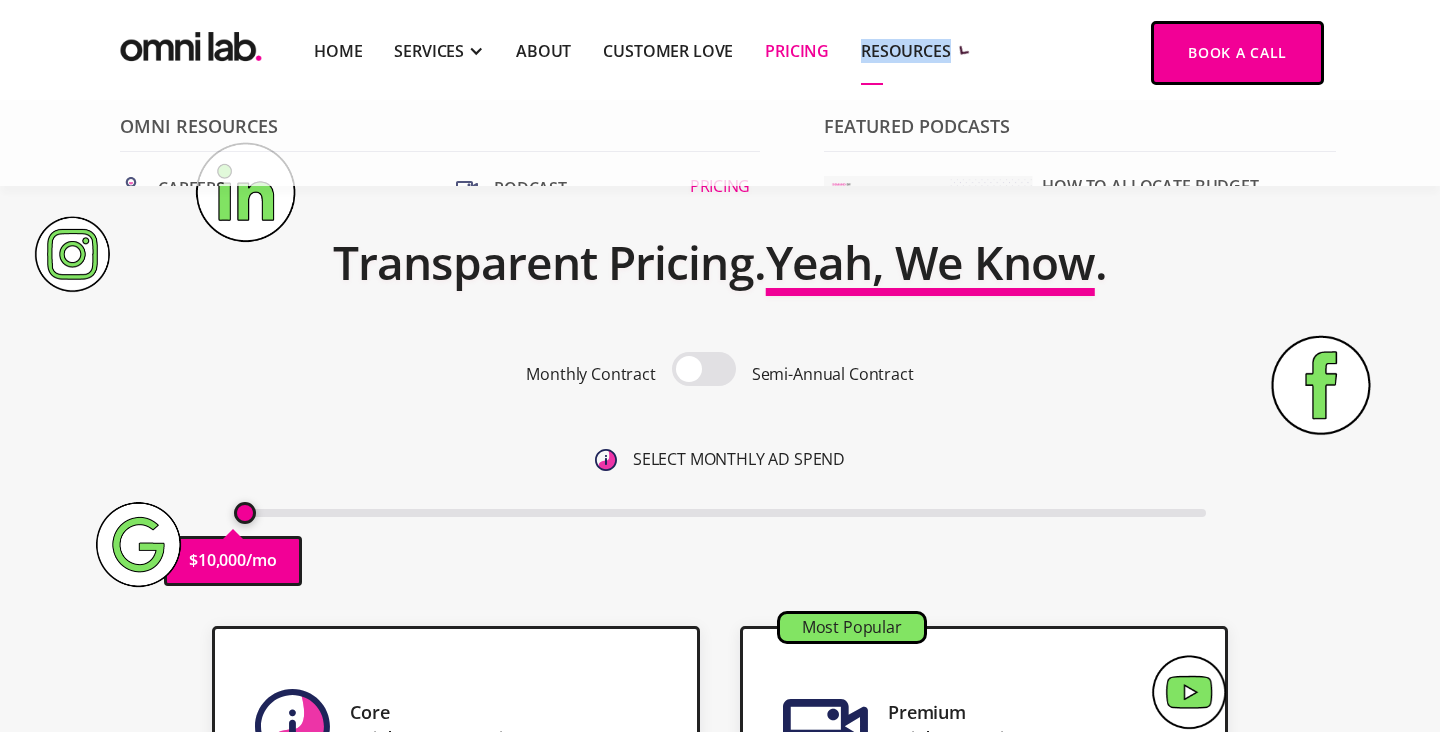 click on "RESOURCES" at bounding box center (916, 50) 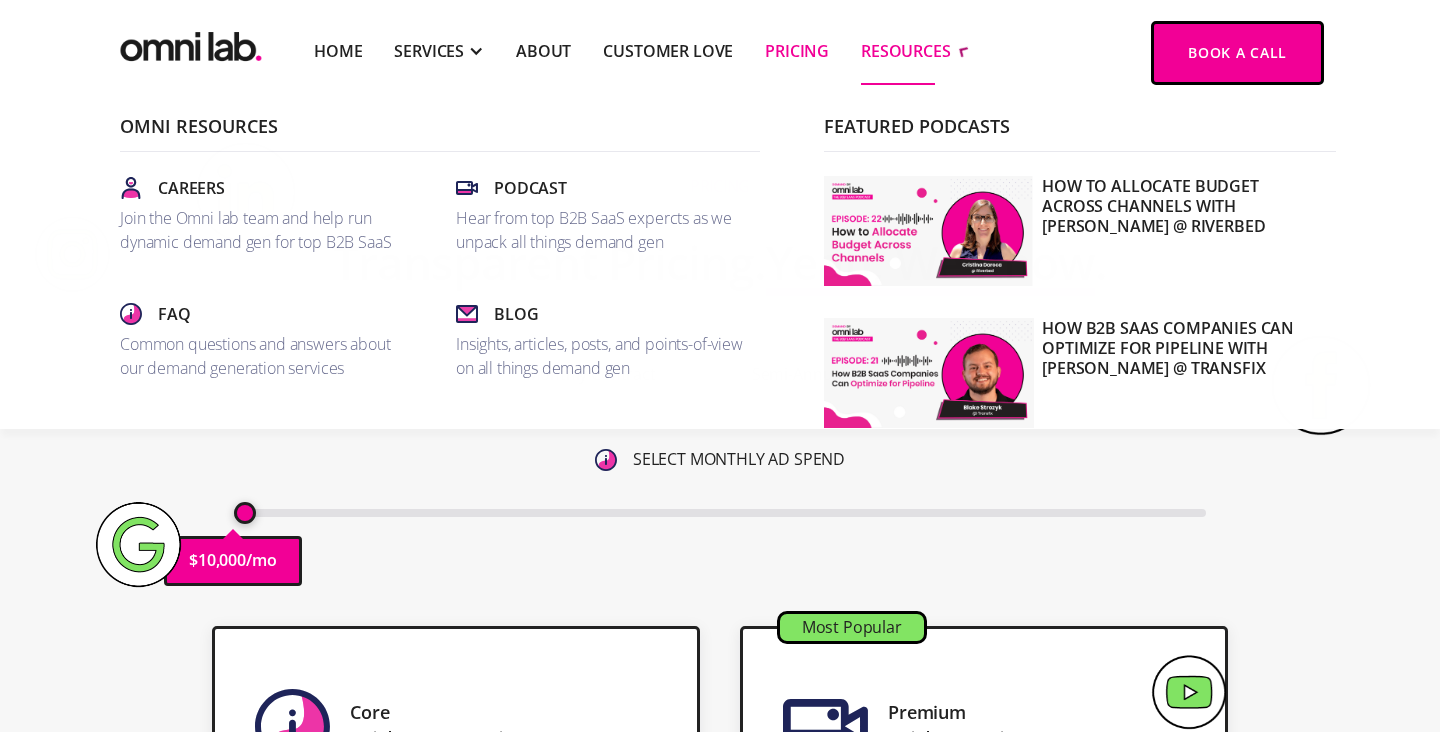 click on "RESOURCES" at bounding box center (906, 51) 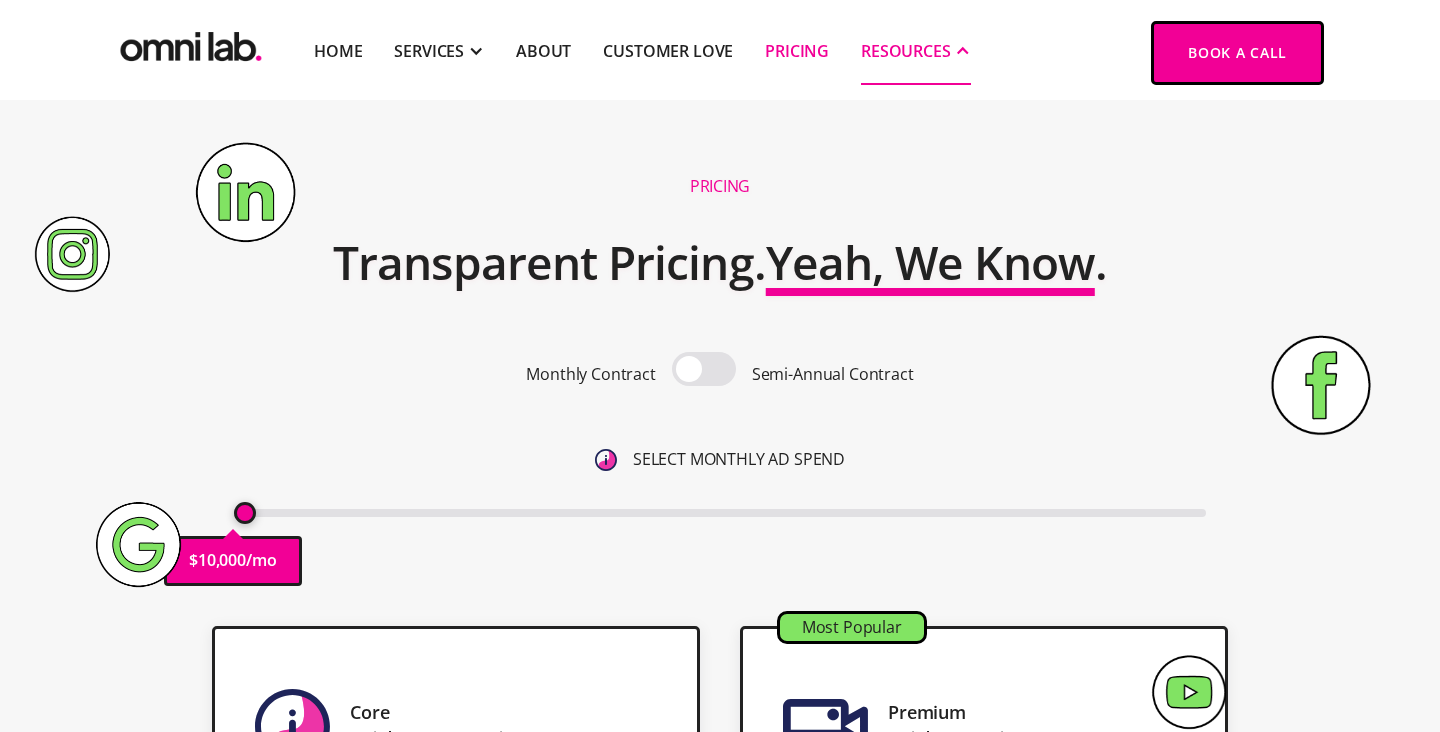 click on "RESOURCES" at bounding box center (906, 51) 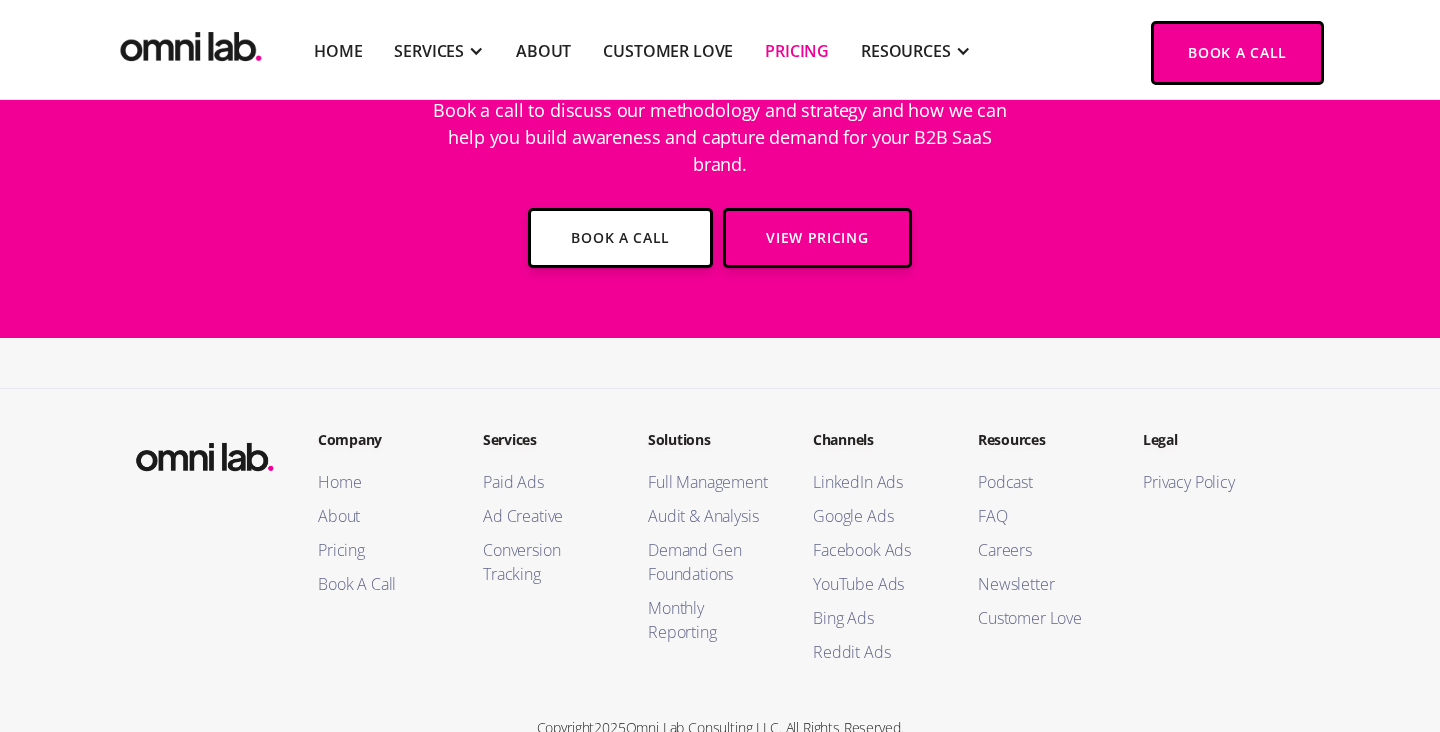 scroll, scrollTop: 6441, scrollLeft: 0, axis: vertical 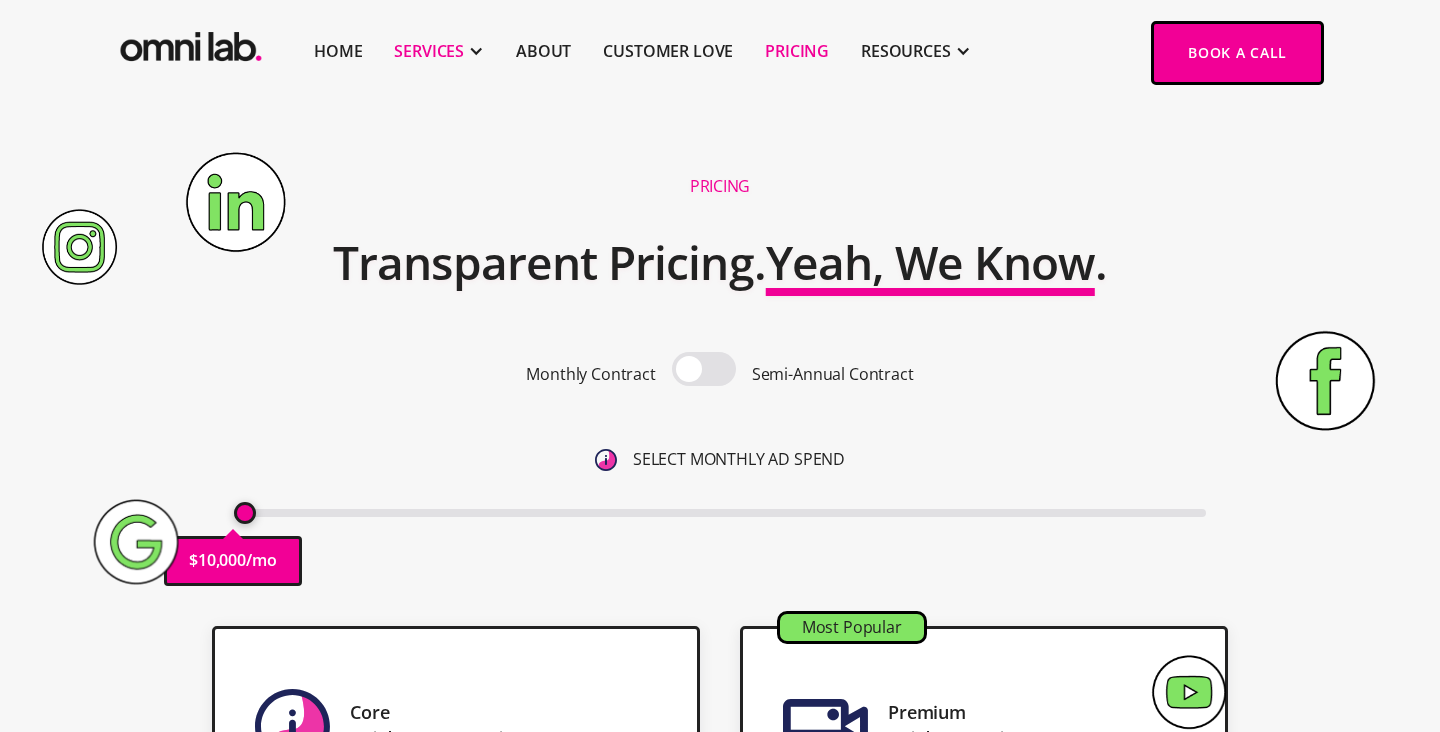 click on "SERVICES" at bounding box center (429, 51) 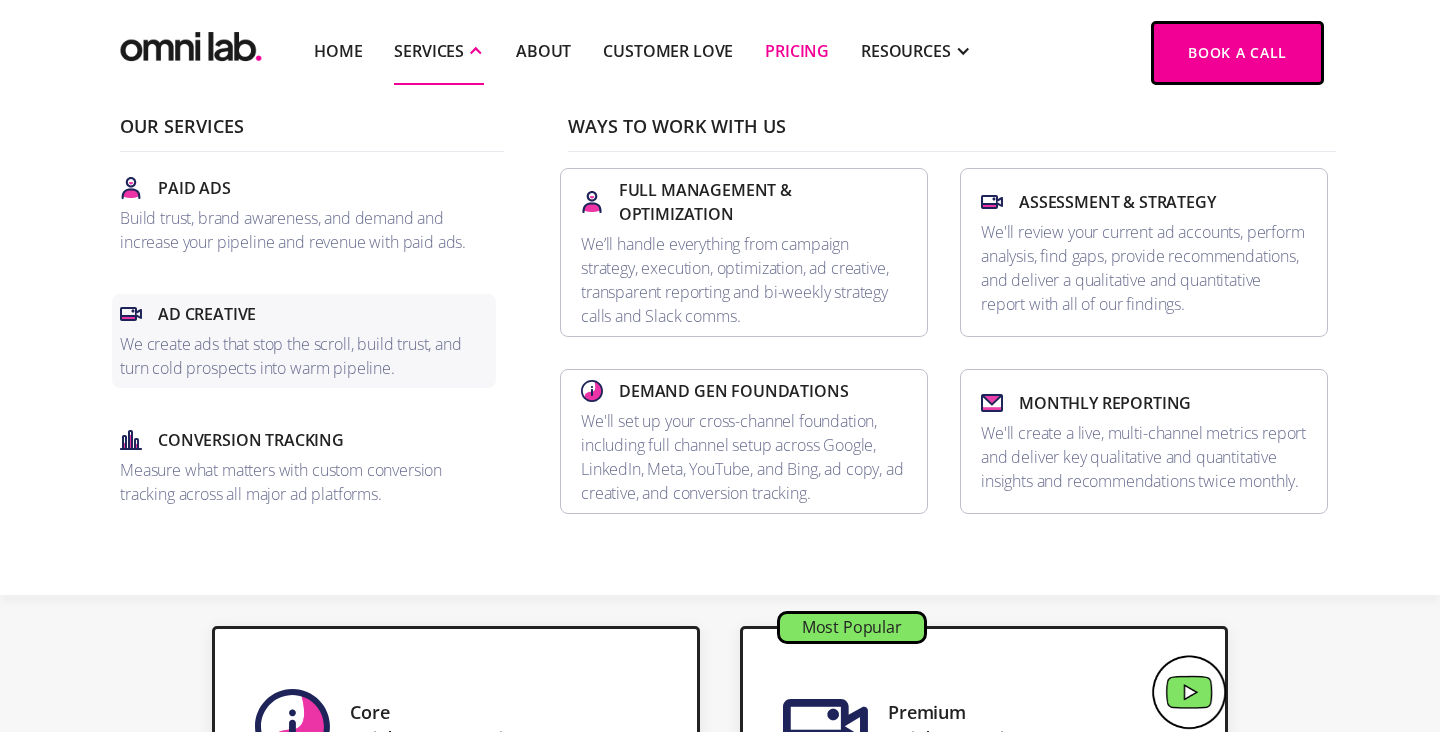 click on "Ad Creative We create ads that stop the scroll, build trust, and turn cold prospects into warm pipeline." at bounding box center [304, 341] 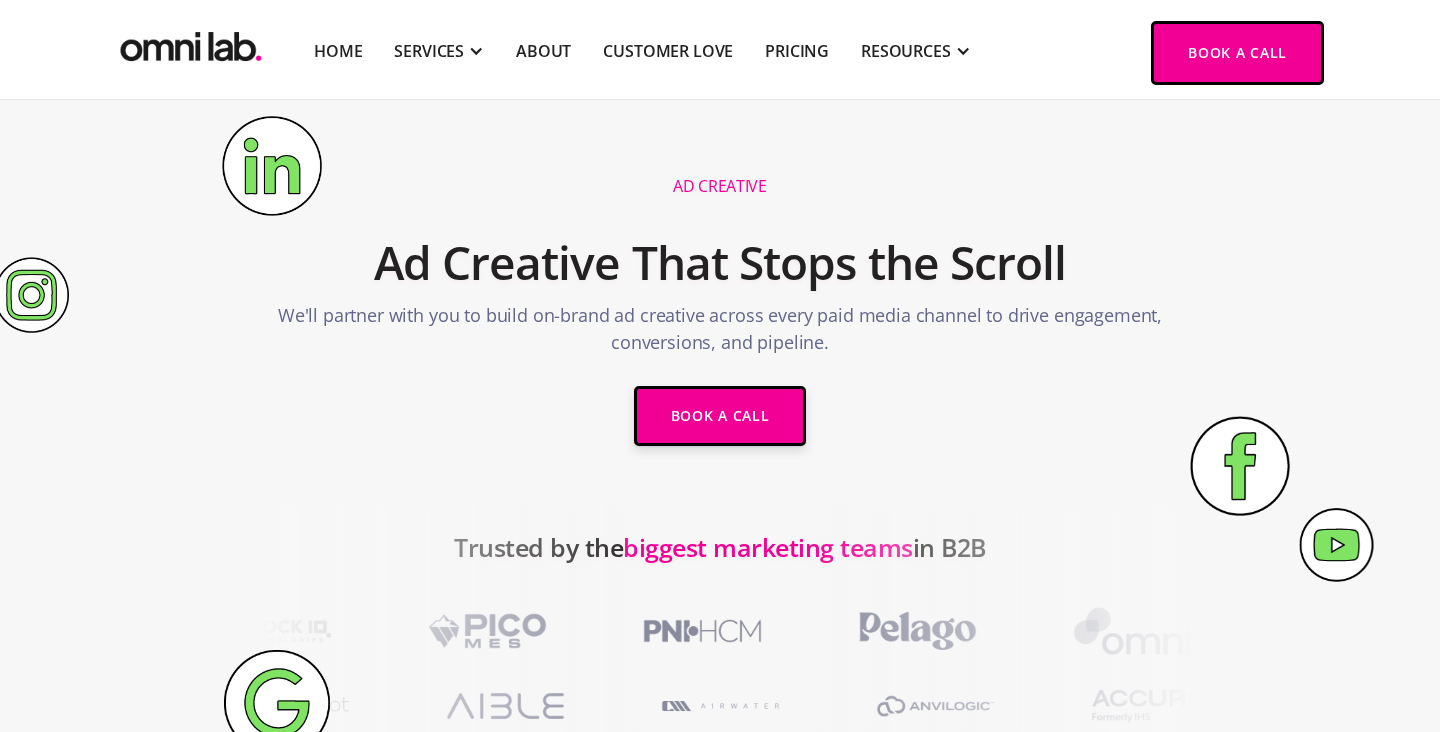 scroll, scrollTop: 640, scrollLeft: 0, axis: vertical 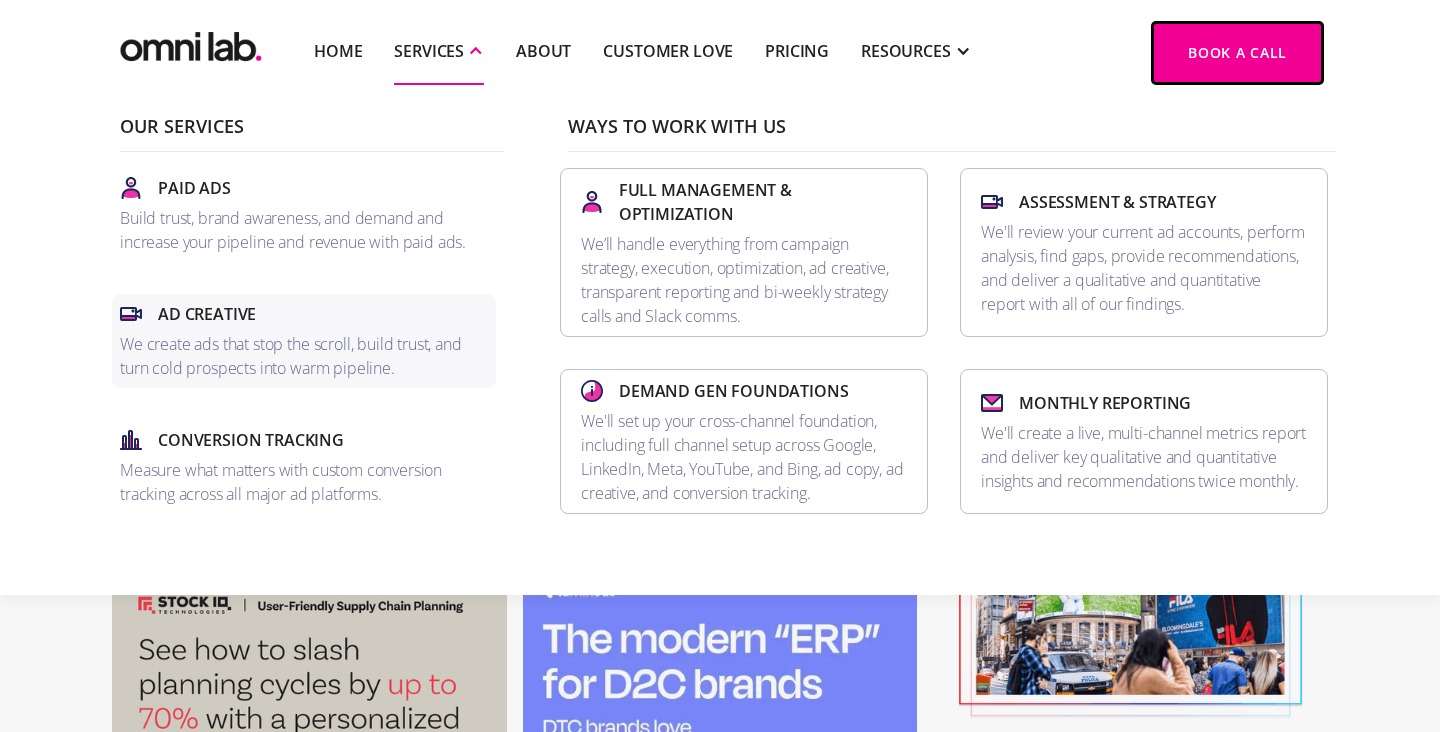 click on "We create ads that stop the scroll, build trust, and turn cold prospects into warm pipeline." at bounding box center [304, 356] 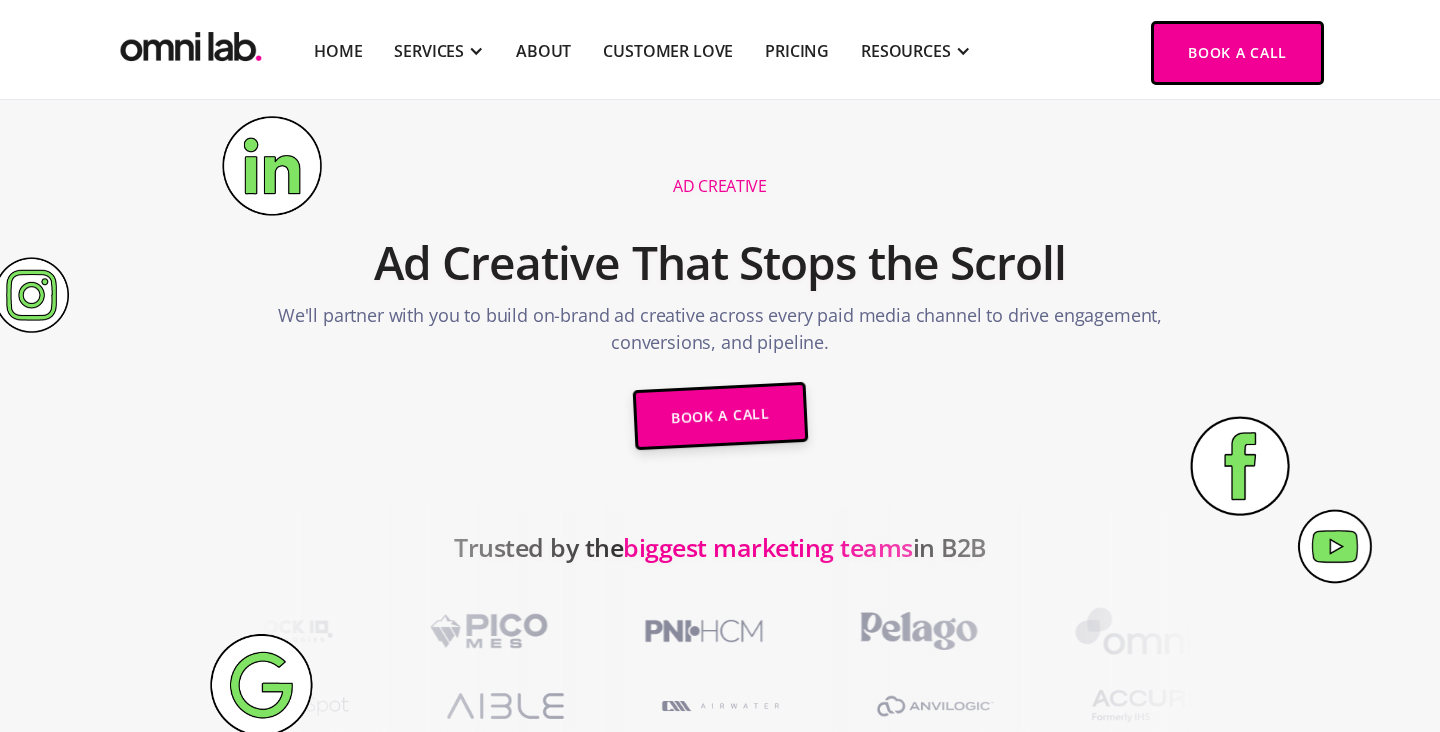 scroll, scrollTop: 525, scrollLeft: 0, axis: vertical 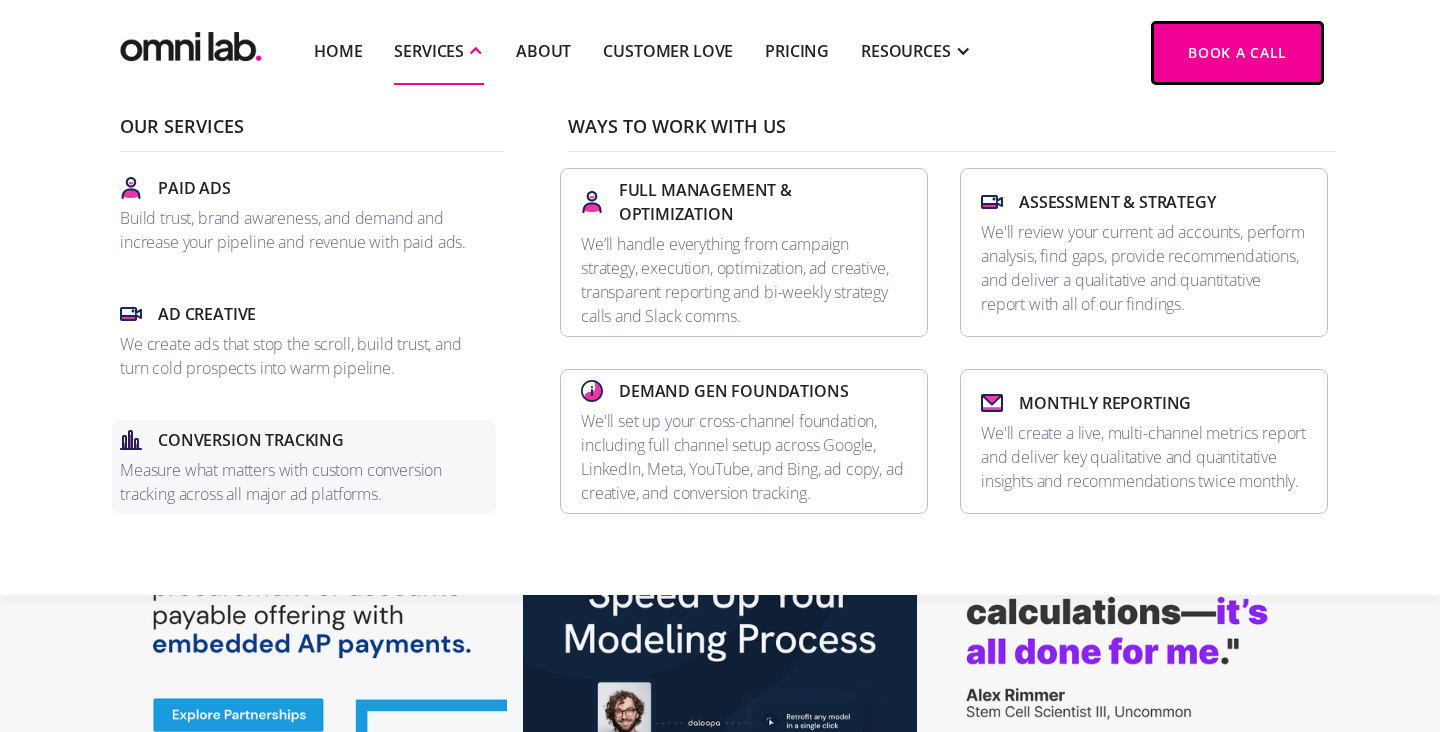 click on "Conversion Tracking Measure what matters with custom conversion tracking across all major ad platforms." at bounding box center [304, 467] 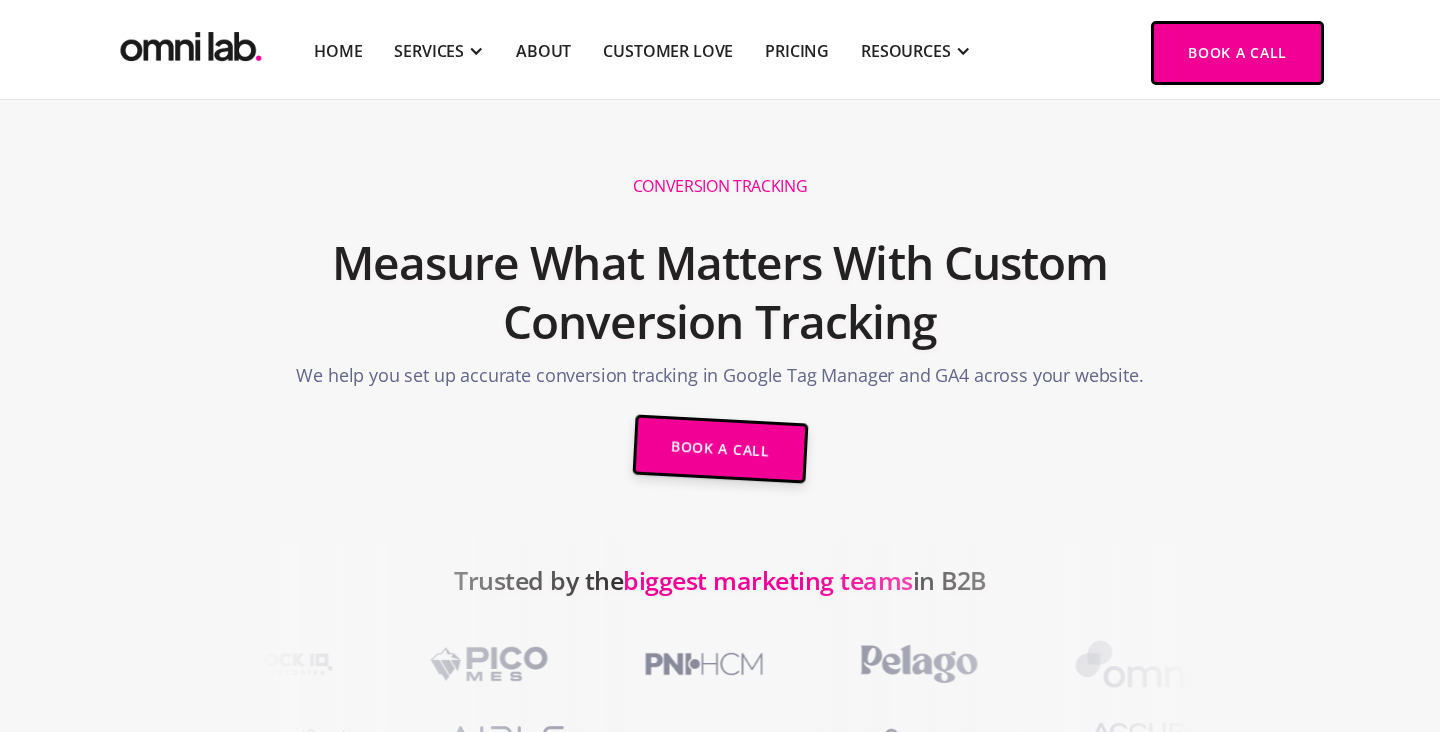 scroll, scrollTop: 71, scrollLeft: 0, axis: vertical 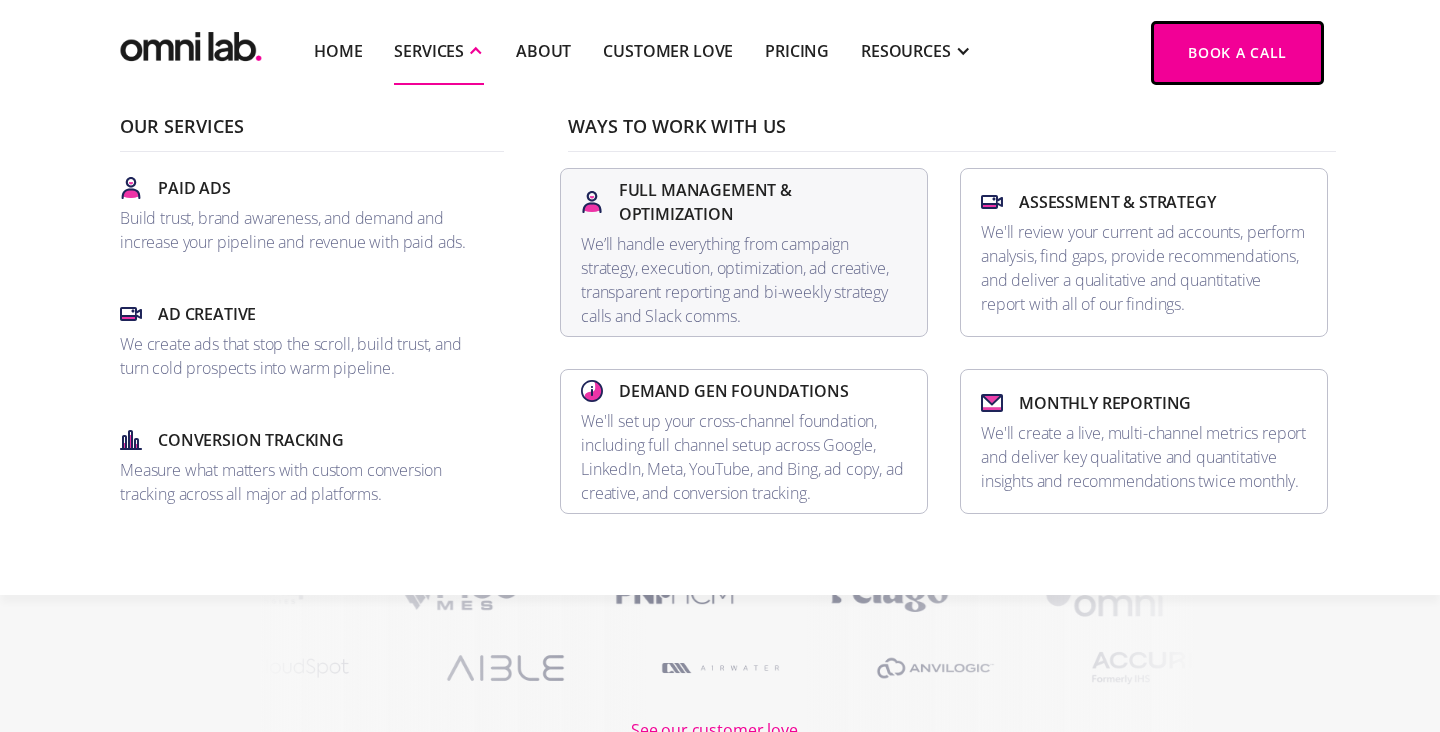click on "We’ll handle everything from campaign strategy, execution, optimization, ad creative, transparent reporting and bi-weekly strategy calls and Slack comms." at bounding box center [744, 280] 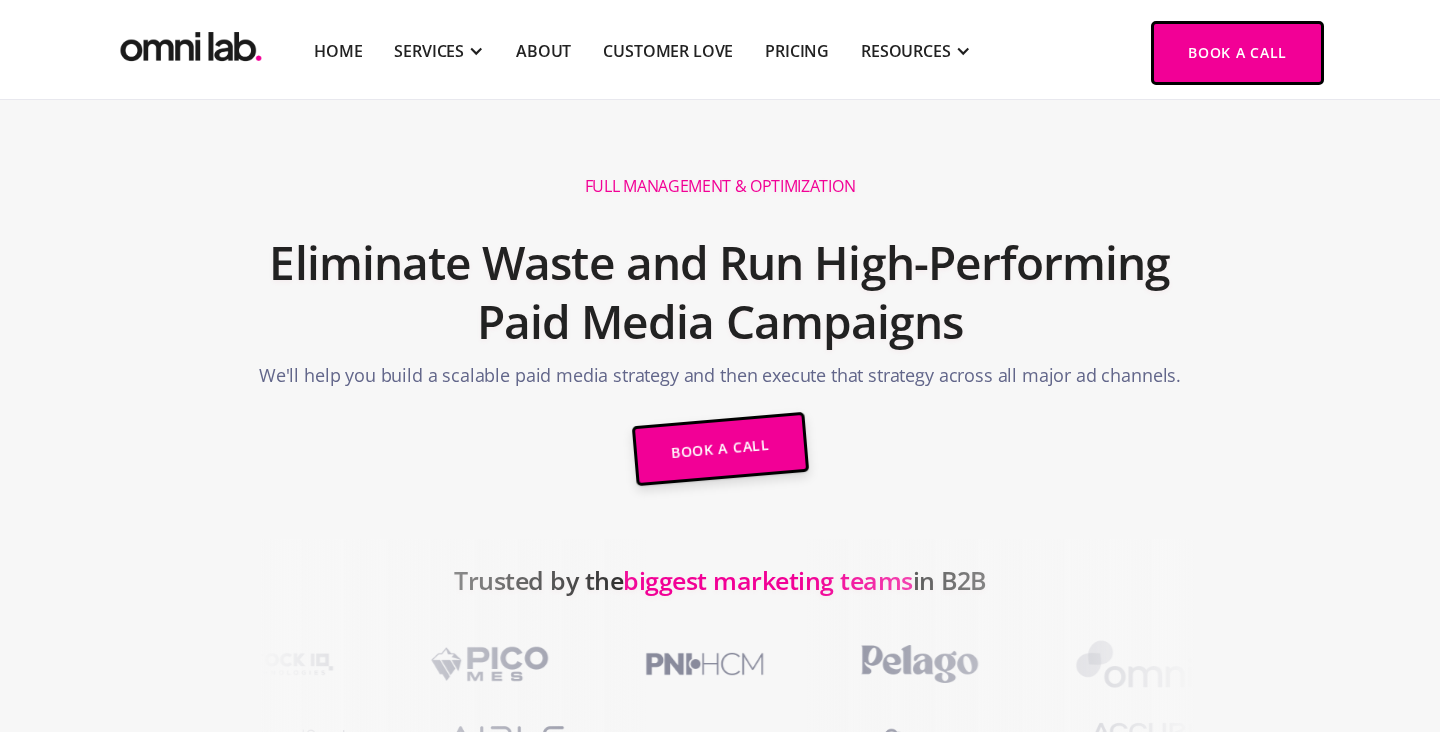 scroll, scrollTop: 836, scrollLeft: 0, axis: vertical 